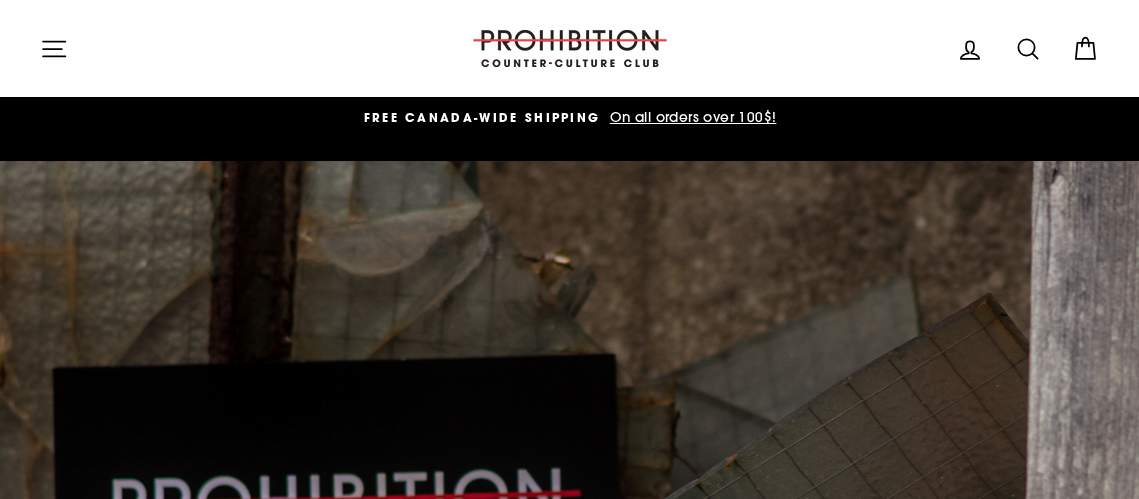 scroll, scrollTop: 0, scrollLeft: 0, axis: both 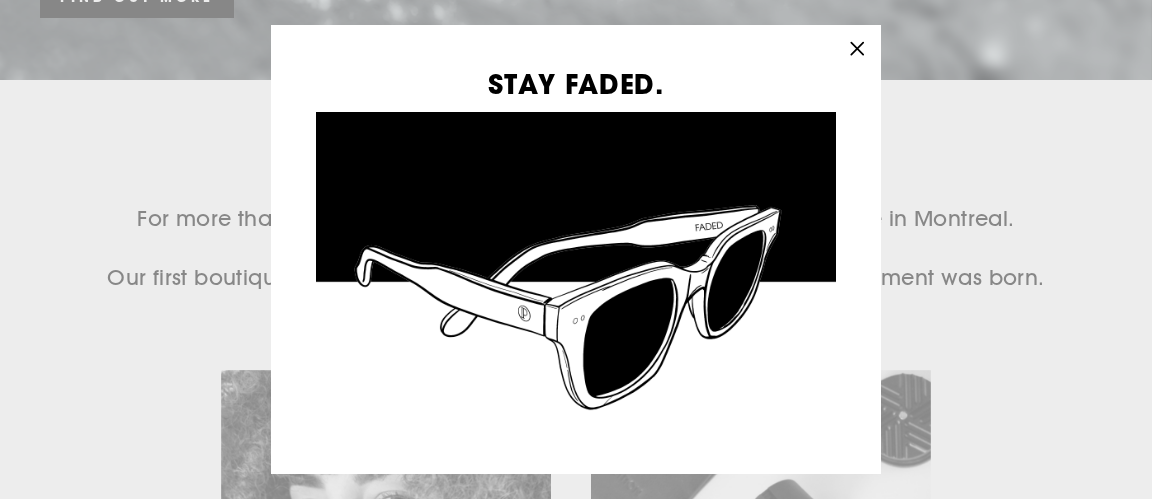 click 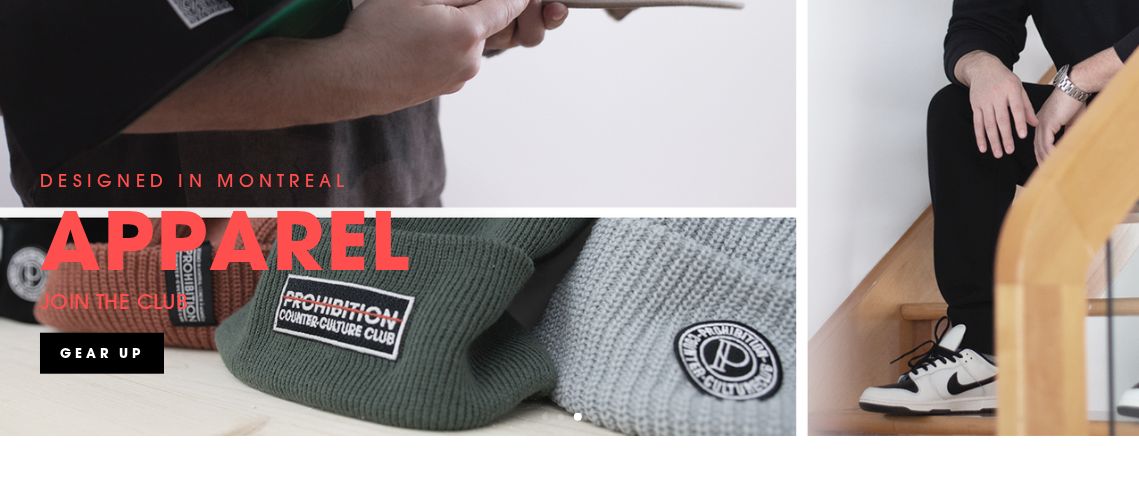 scroll, scrollTop: 0, scrollLeft: 0, axis: both 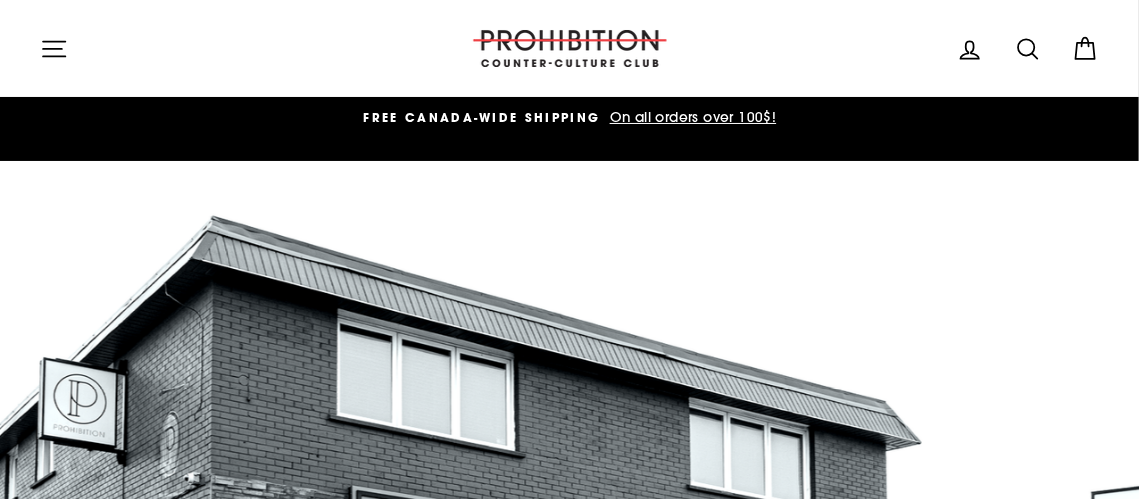 click at bounding box center (570, 48) 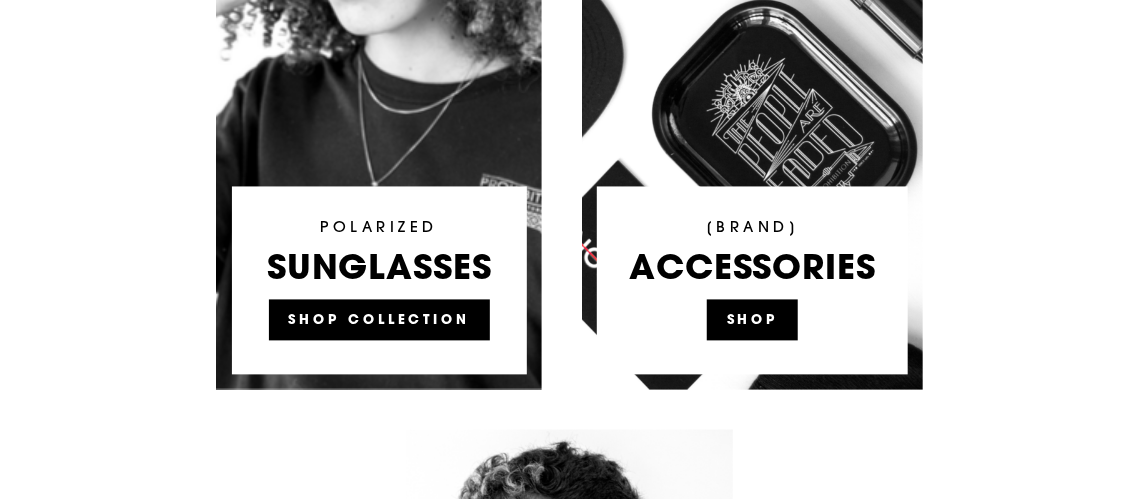 scroll, scrollTop: 1425, scrollLeft: 0, axis: vertical 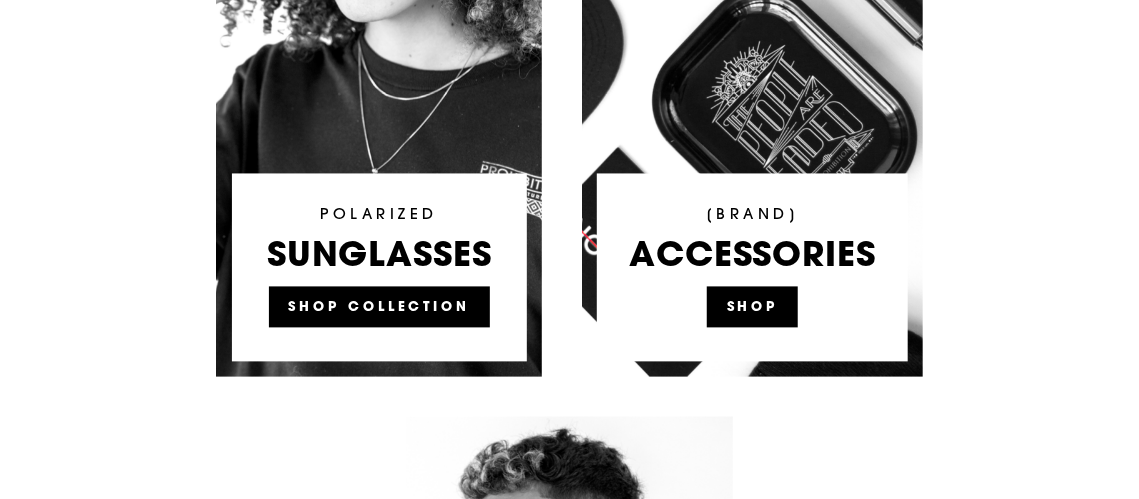 click at bounding box center [752, 76] 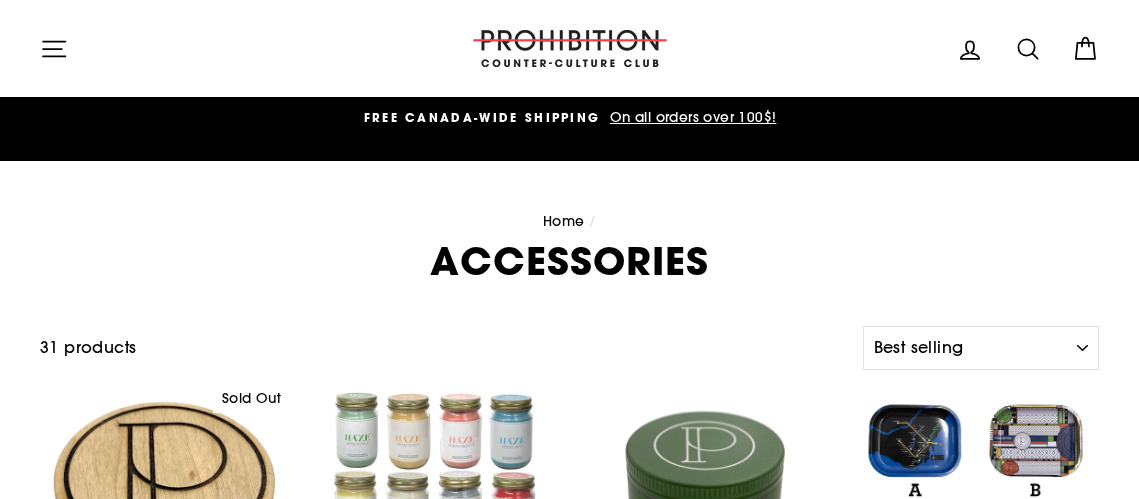 select on "best-selling" 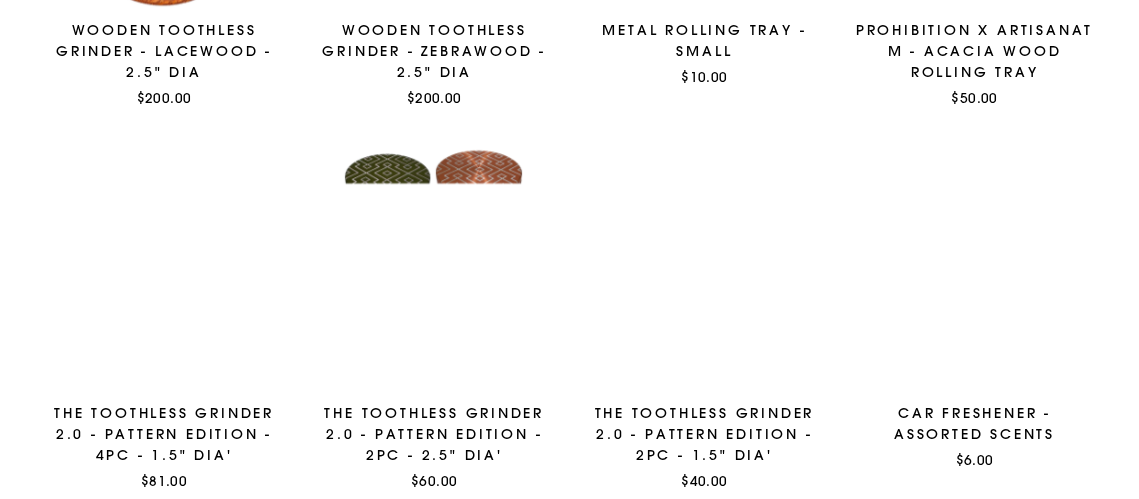 scroll, scrollTop: 1900, scrollLeft: 0, axis: vertical 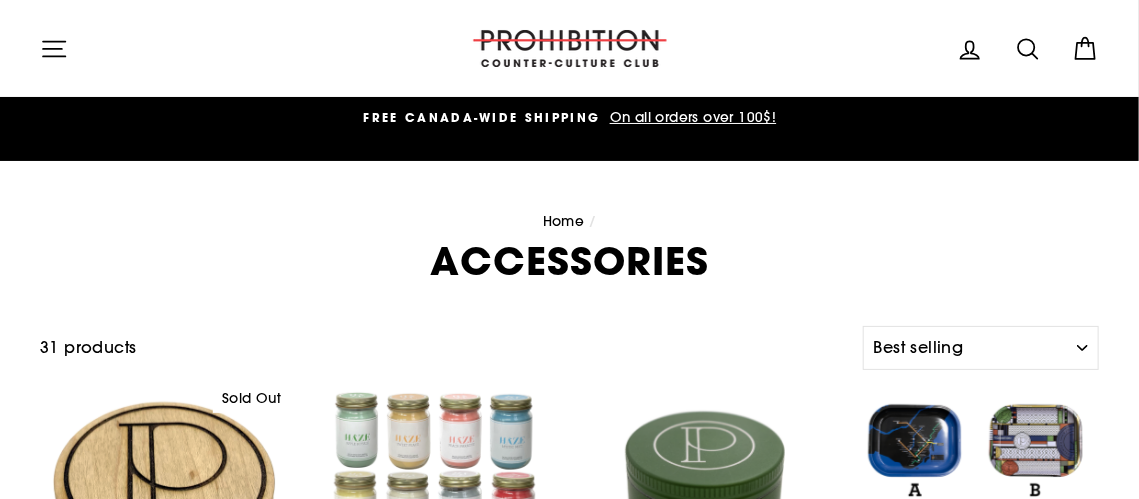click 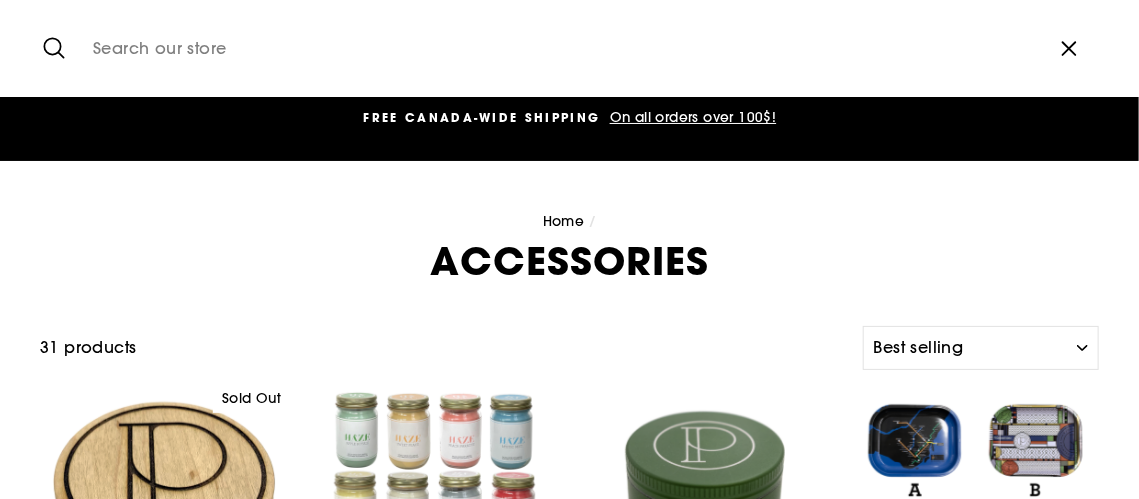 paste on "Orange Chronic" 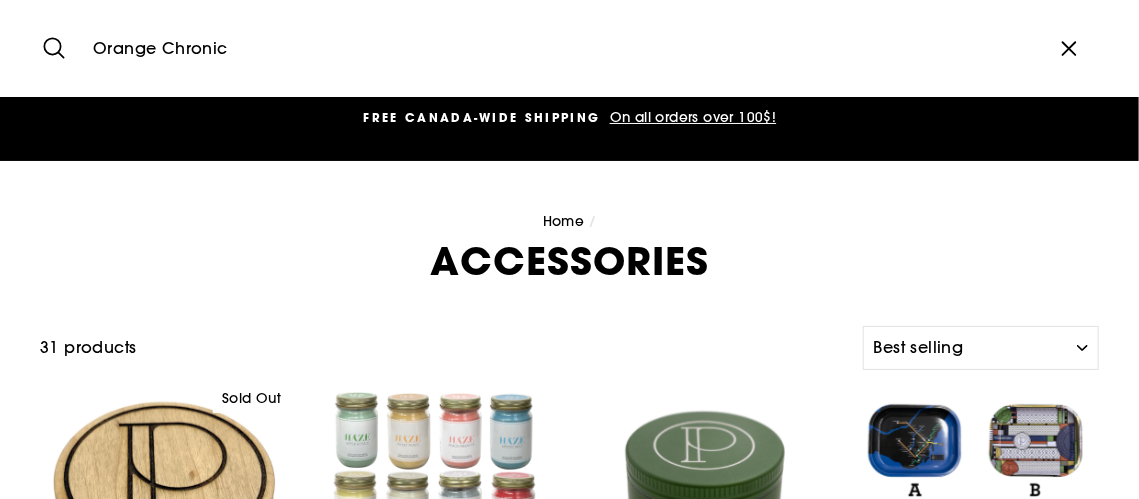 type on "Orange Chronic" 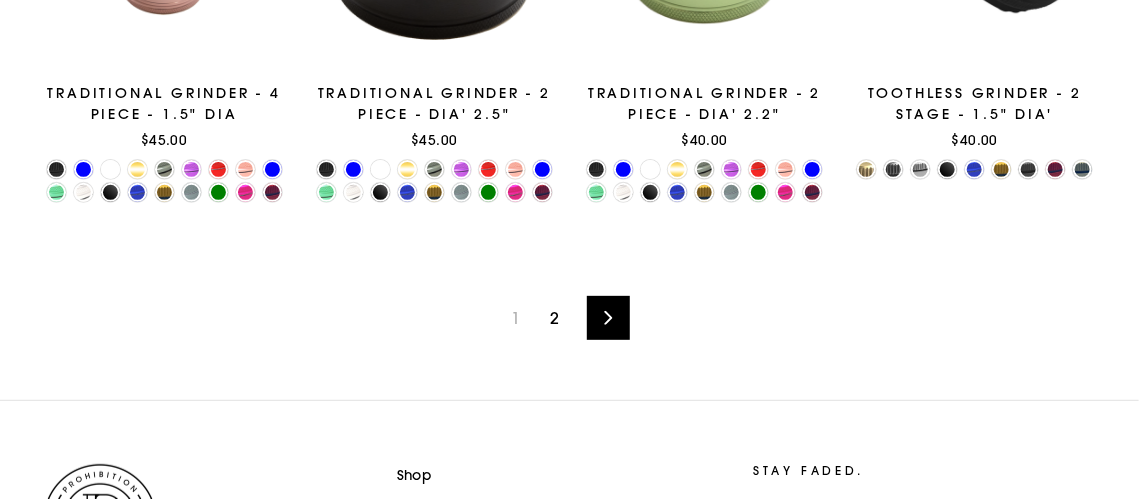 scroll, scrollTop: 2962, scrollLeft: 0, axis: vertical 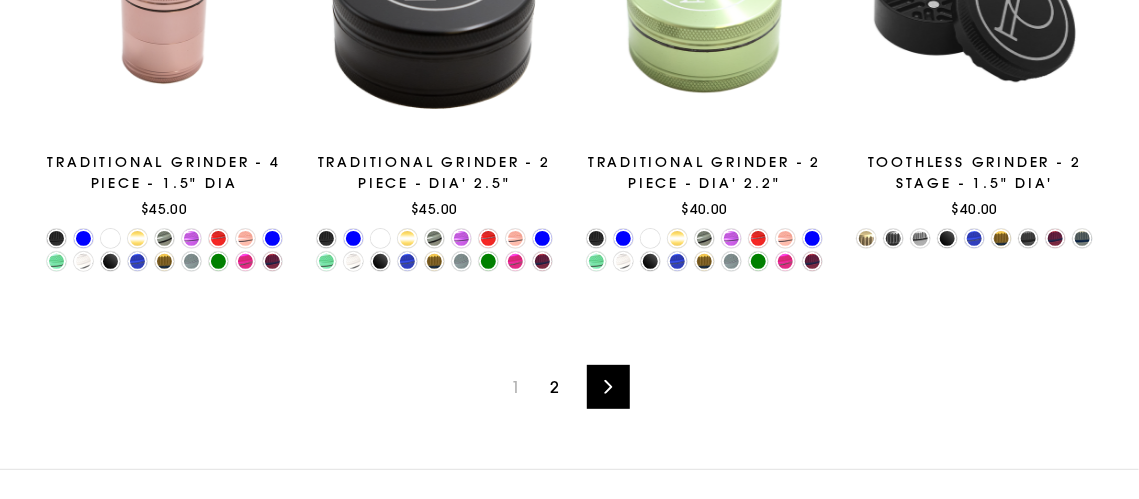 click on "Next" at bounding box center (608, 387) 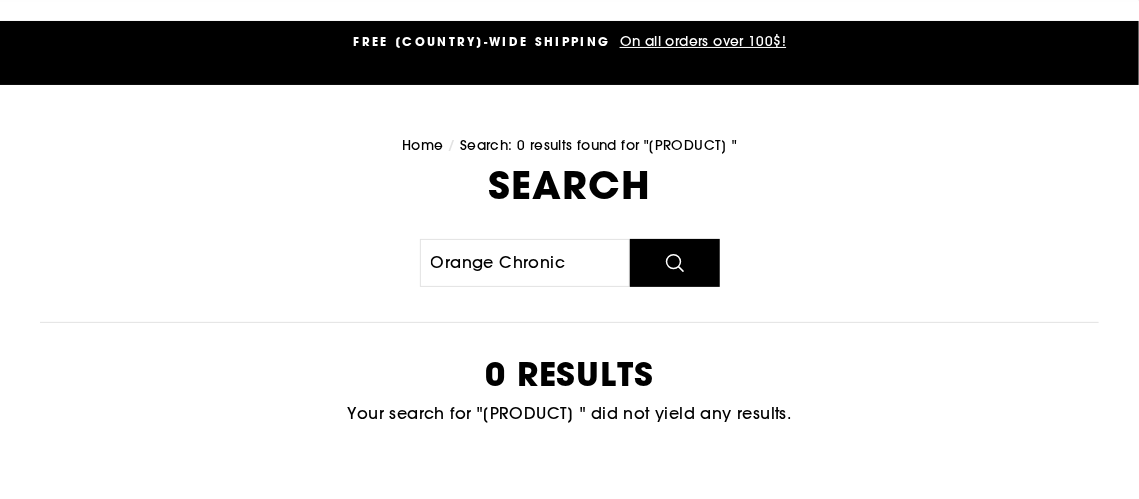 scroll, scrollTop: 0, scrollLeft: 0, axis: both 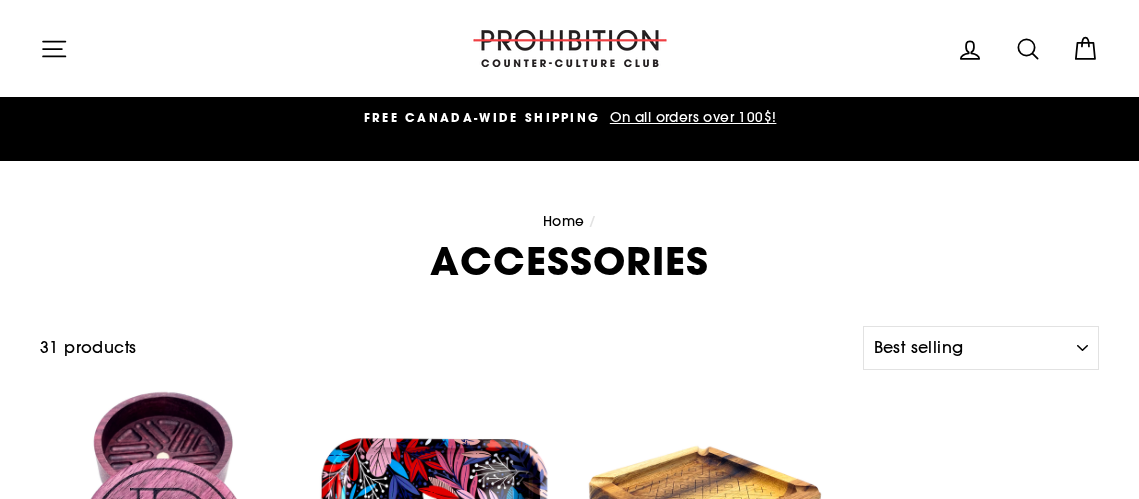select on "best-selling" 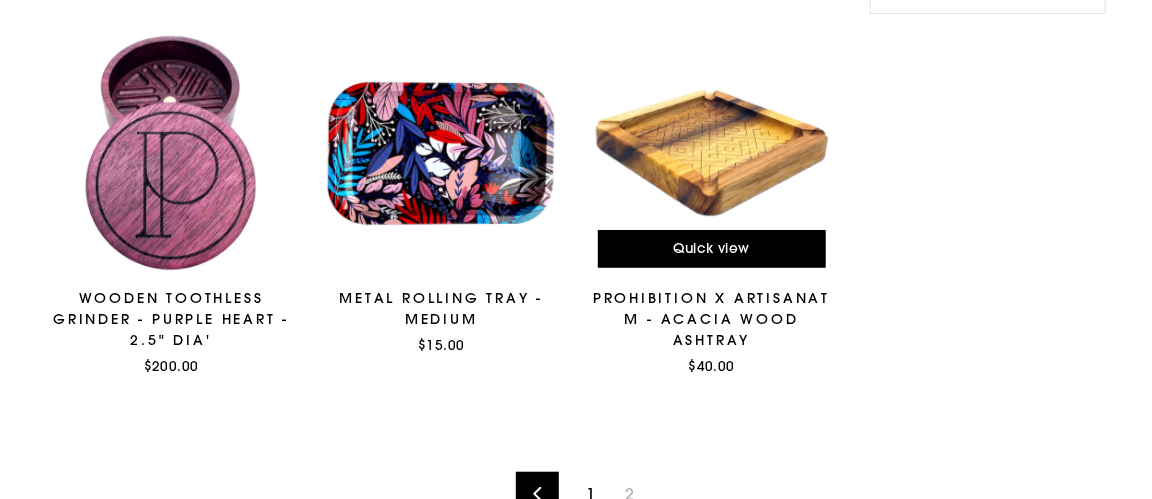 scroll, scrollTop: 0, scrollLeft: 0, axis: both 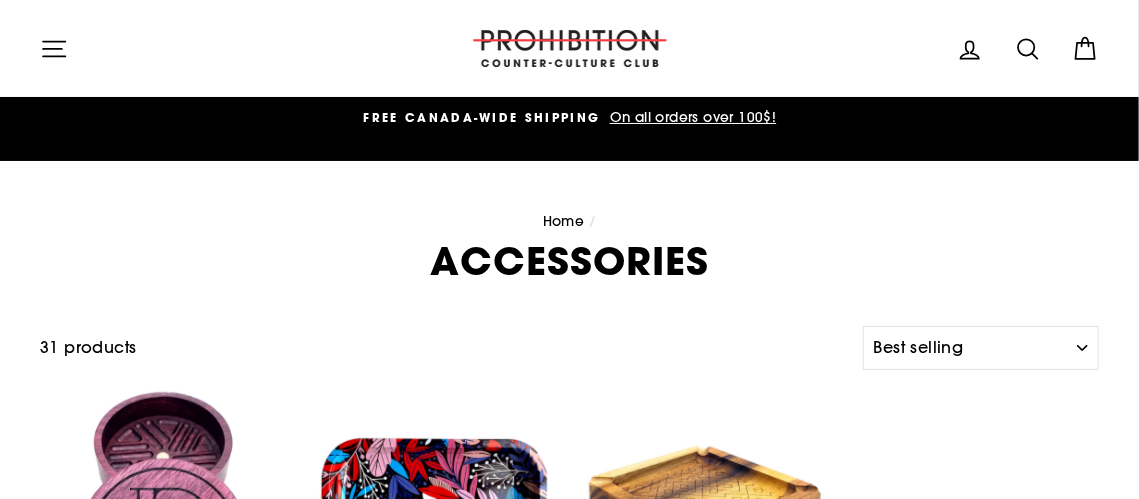 click 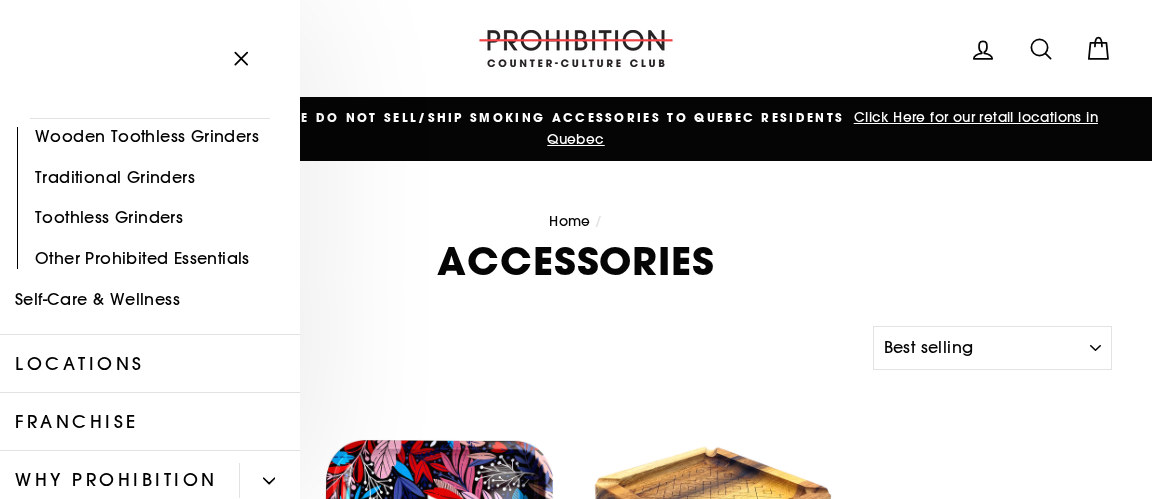 scroll, scrollTop: 244, scrollLeft: 0, axis: vertical 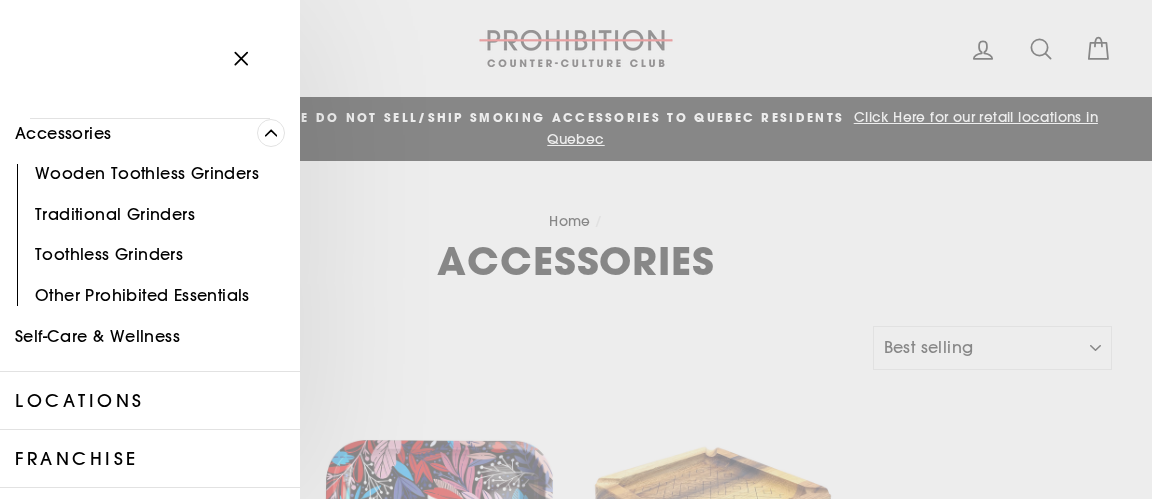click on "Self-Care & Wellness" at bounding box center (150, 336) 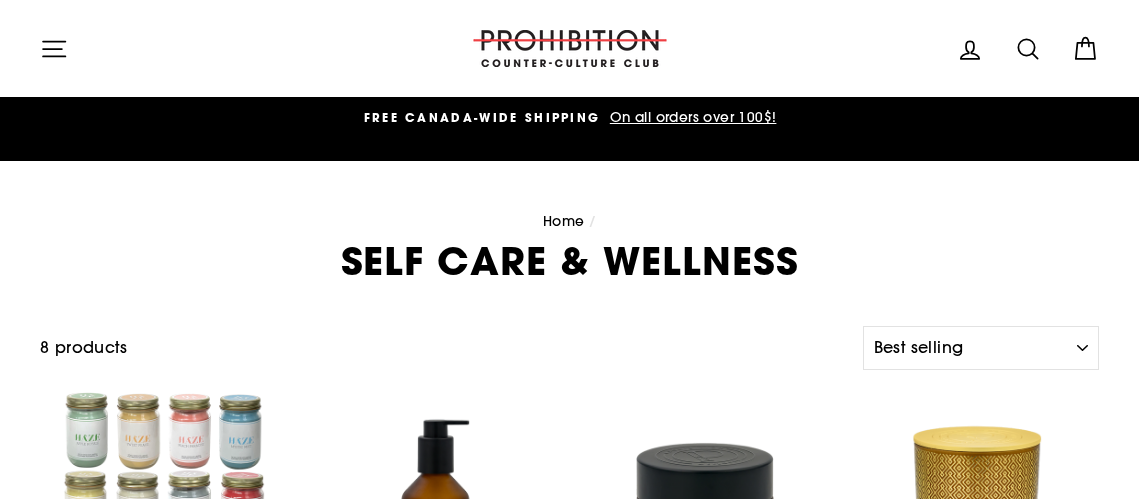 select on "best-selling" 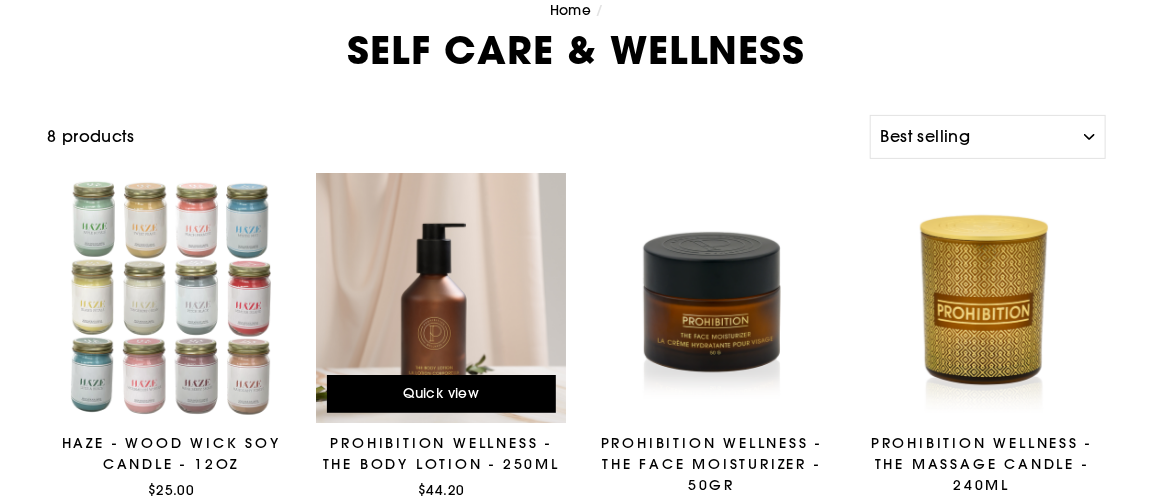 scroll, scrollTop: 0, scrollLeft: 0, axis: both 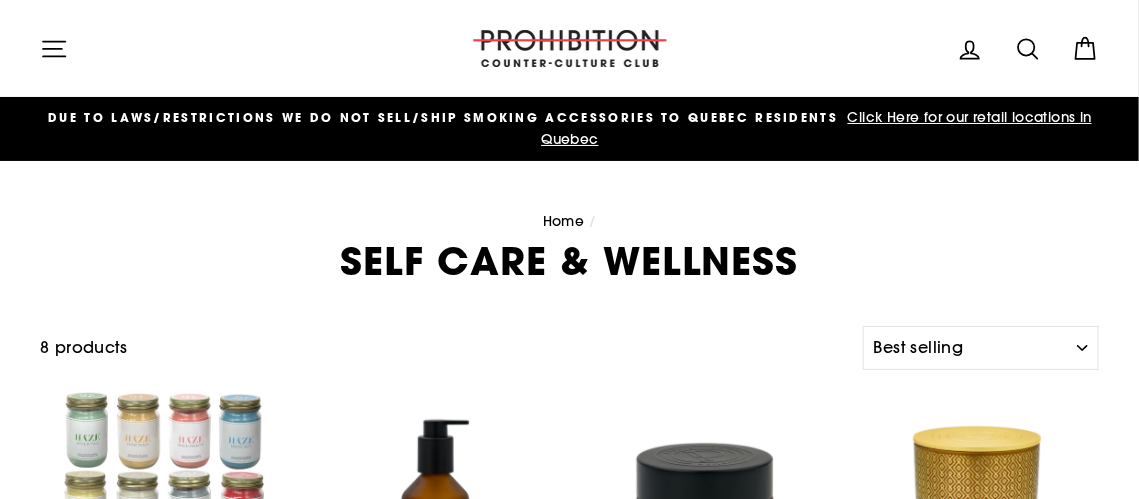 click 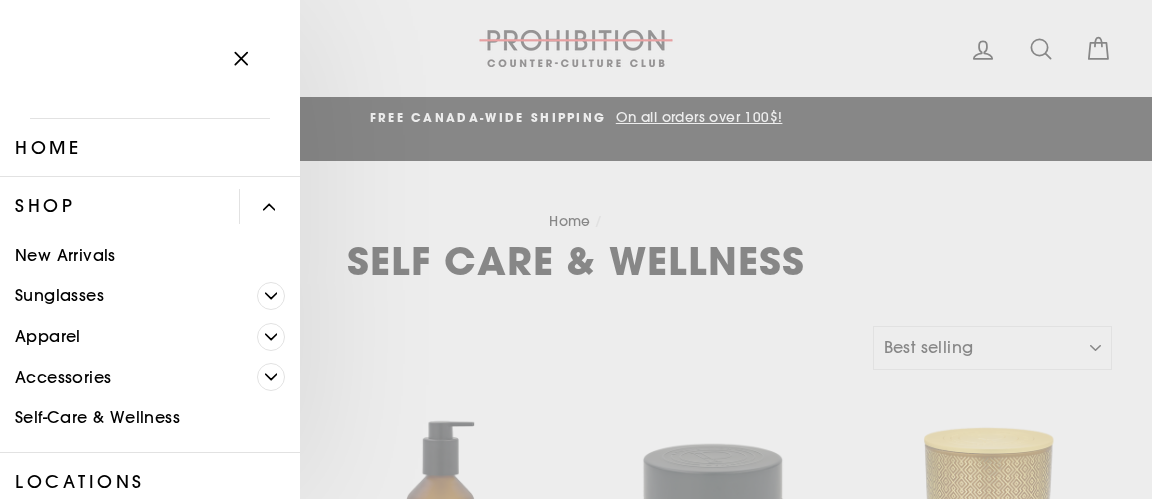 click at bounding box center (271, 377) 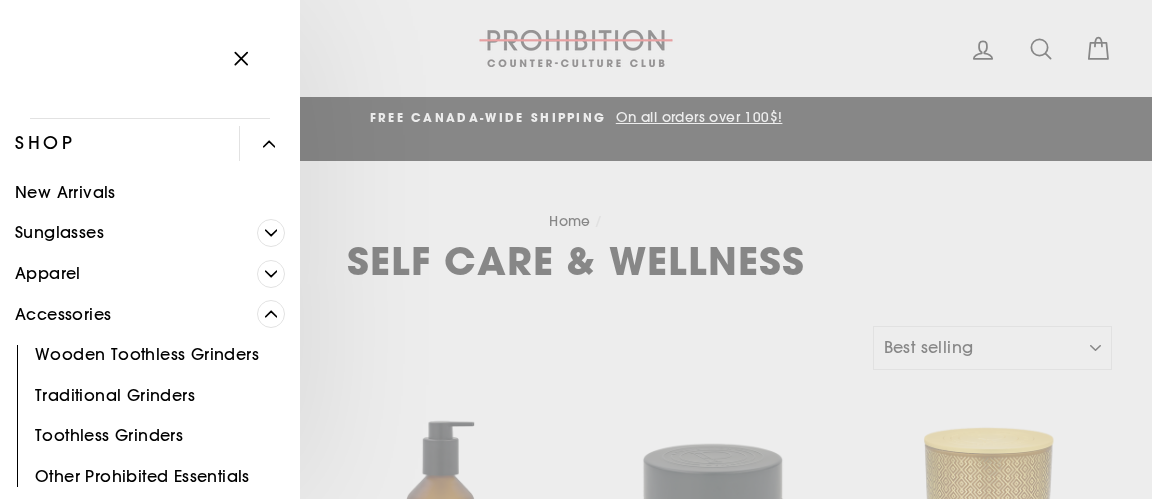 scroll, scrollTop: 0, scrollLeft: 0, axis: both 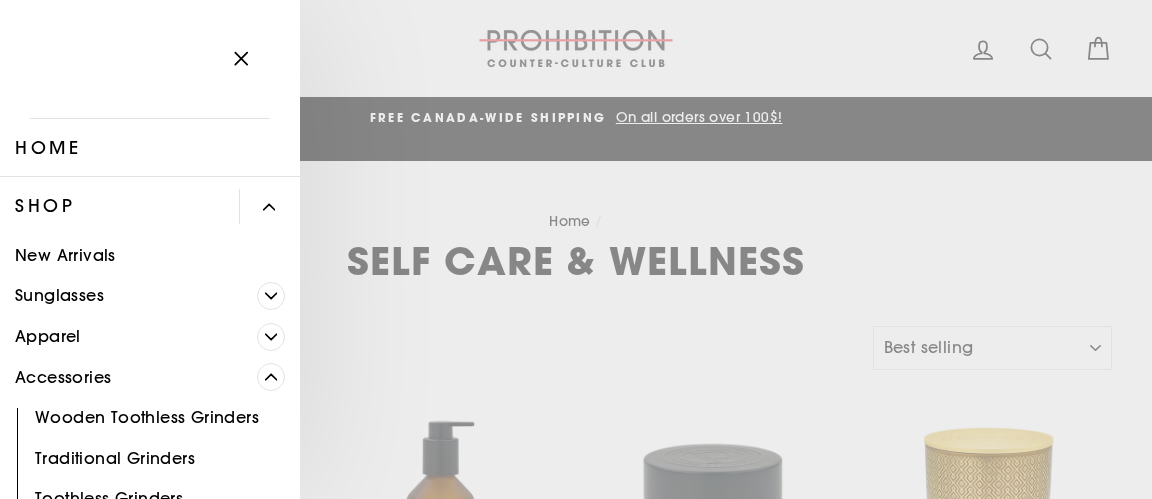 click at bounding box center [269, 206] 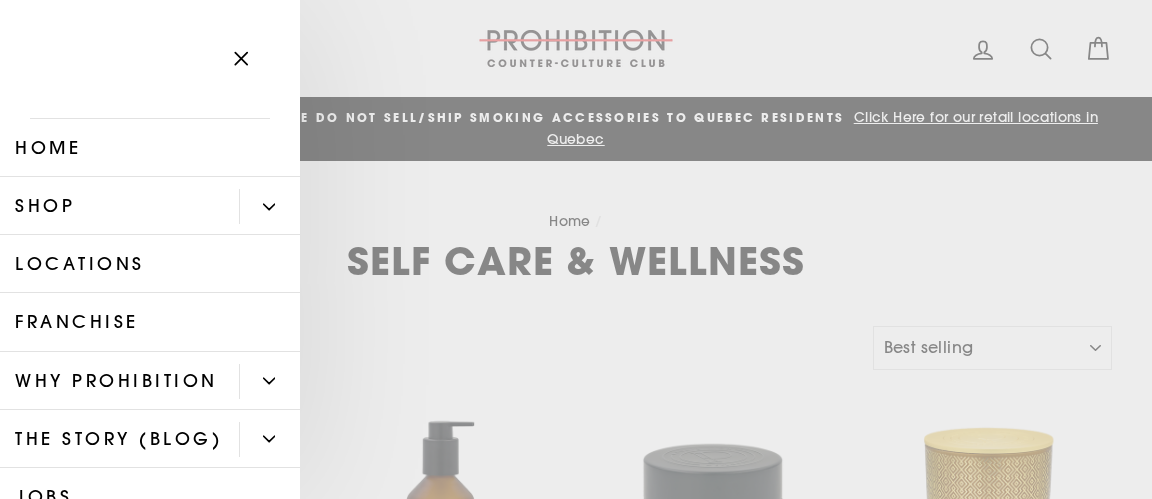 click on "Shop" at bounding box center [119, 206] 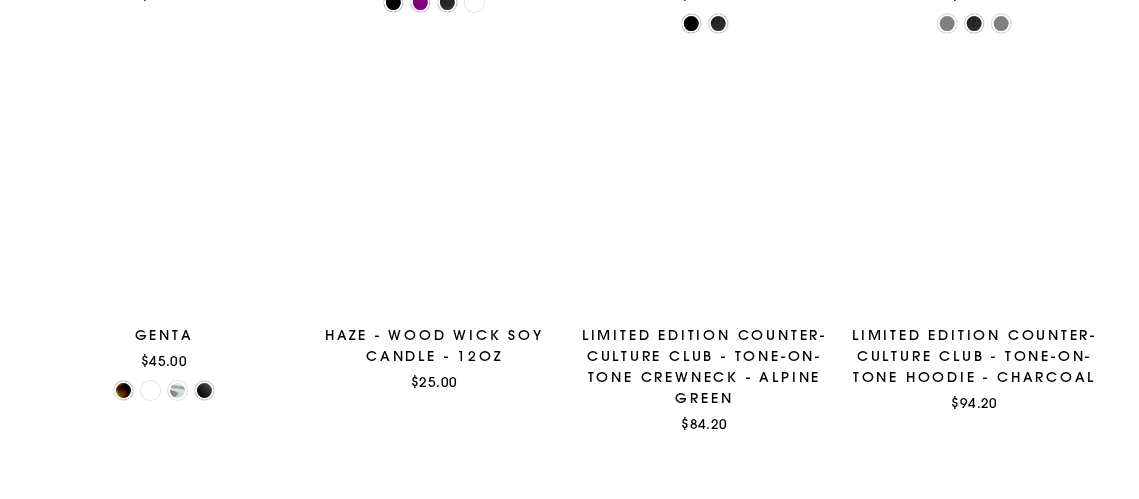 scroll, scrollTop: 2257, scrollLeft: 0, axis: vertical 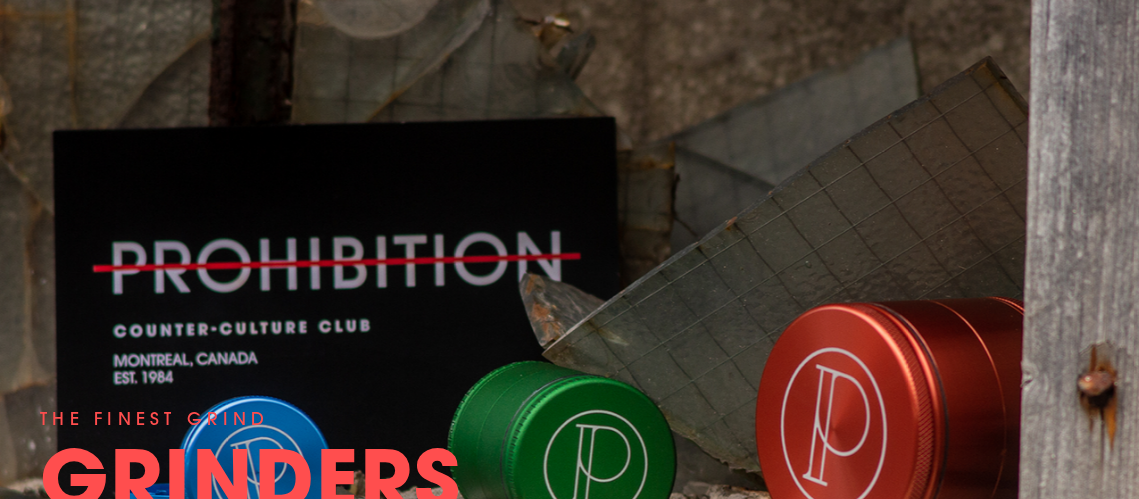 click on "THE FINEST GRIND
GRINDERS
DESIGNED IN [CITY].
SHRED" at bounding box center [251, 509] 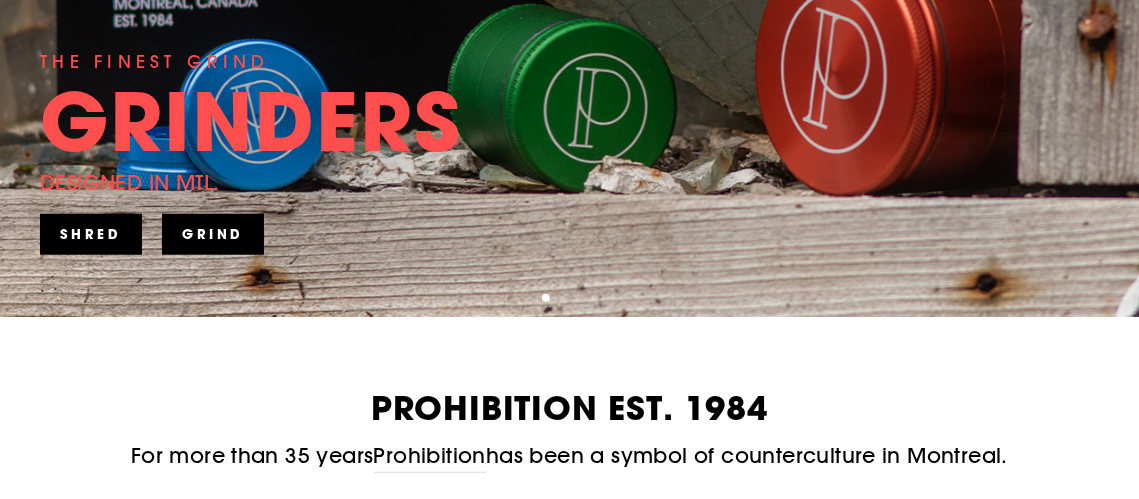 click on "SHRED" at bounding box center (91, 234) 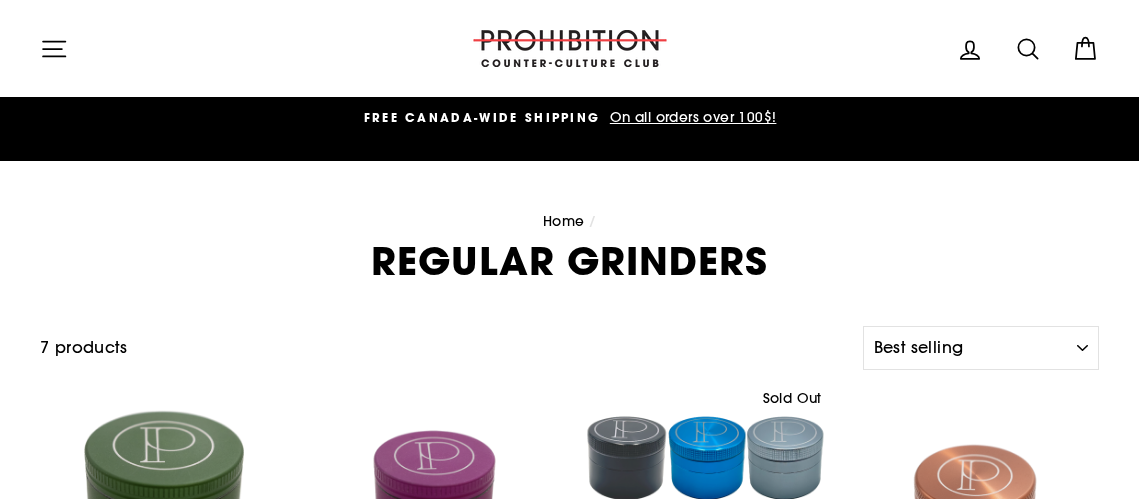 select on "best-selling" 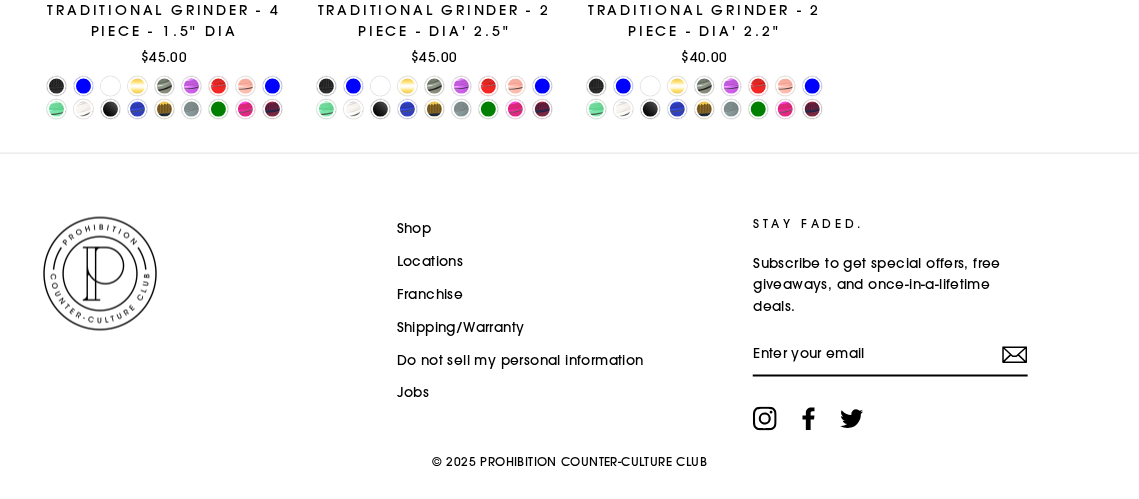 scroll, scrollTop: 1094, scrollLeft: 0, axis: vertical 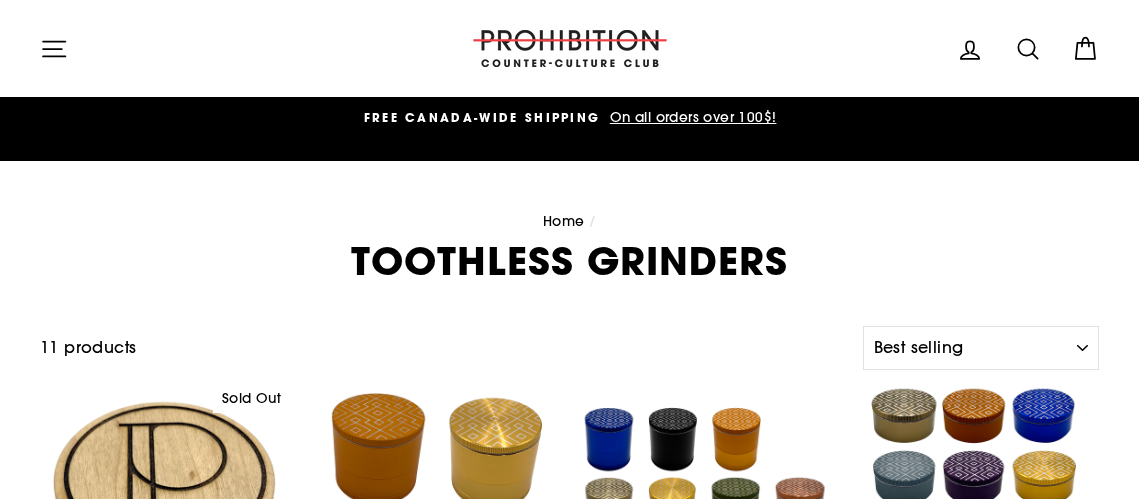 select on "best-selling" 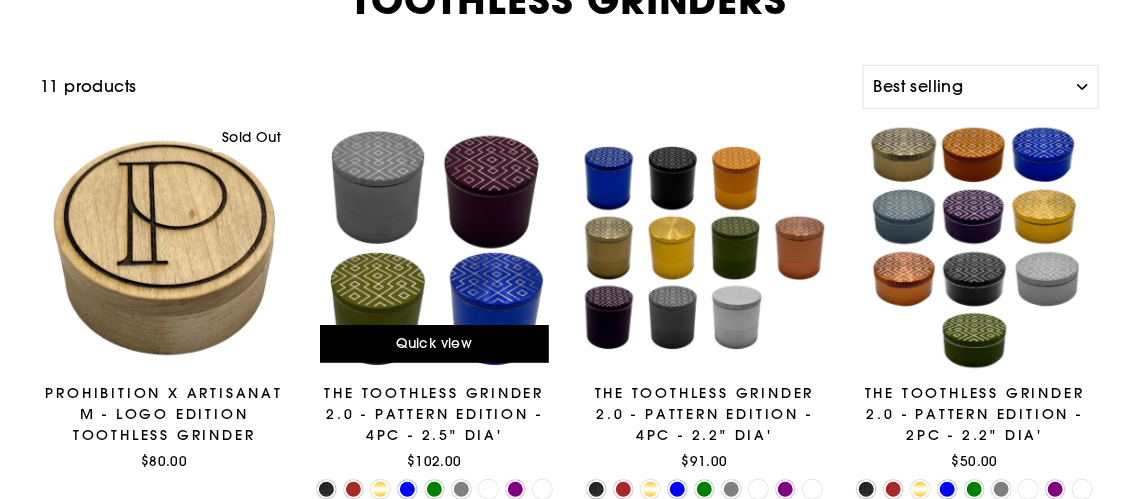 scroll, scrollTop: 0, scrollLeft: 0, axis: both 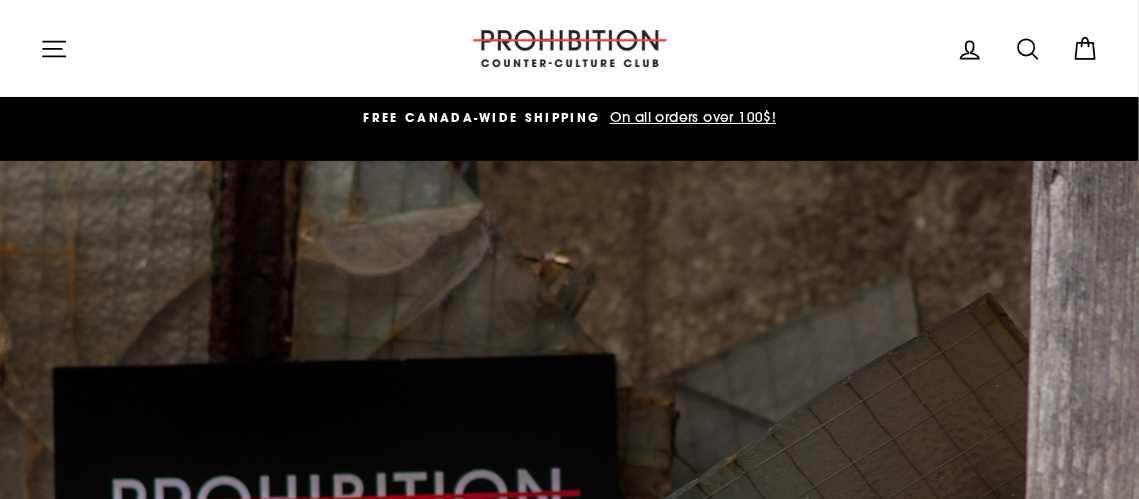 click 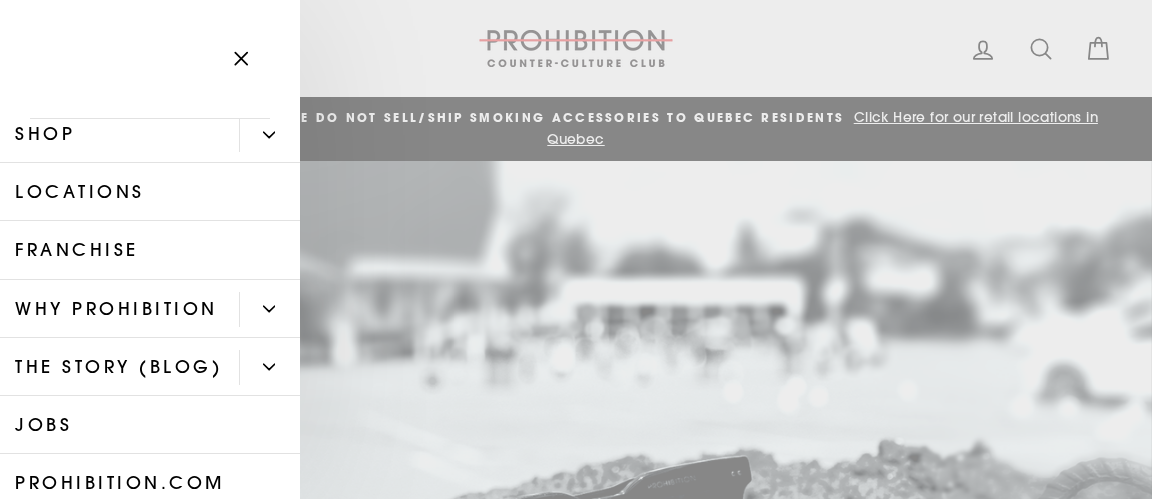 scroll, scrollTop: 24, scrollLeft: 0, axis: vertical 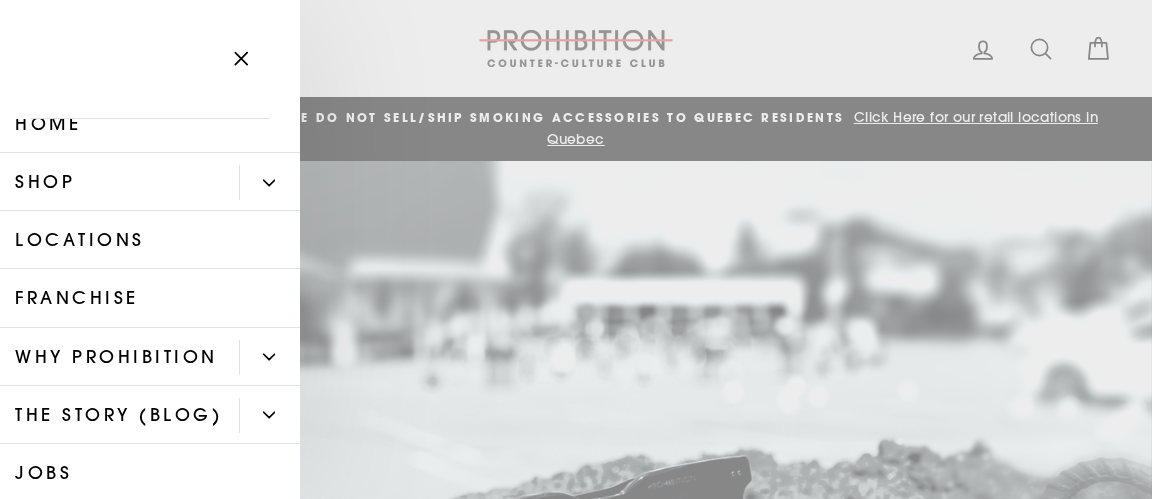 click on "Locations" at bounding box center [150, 240] 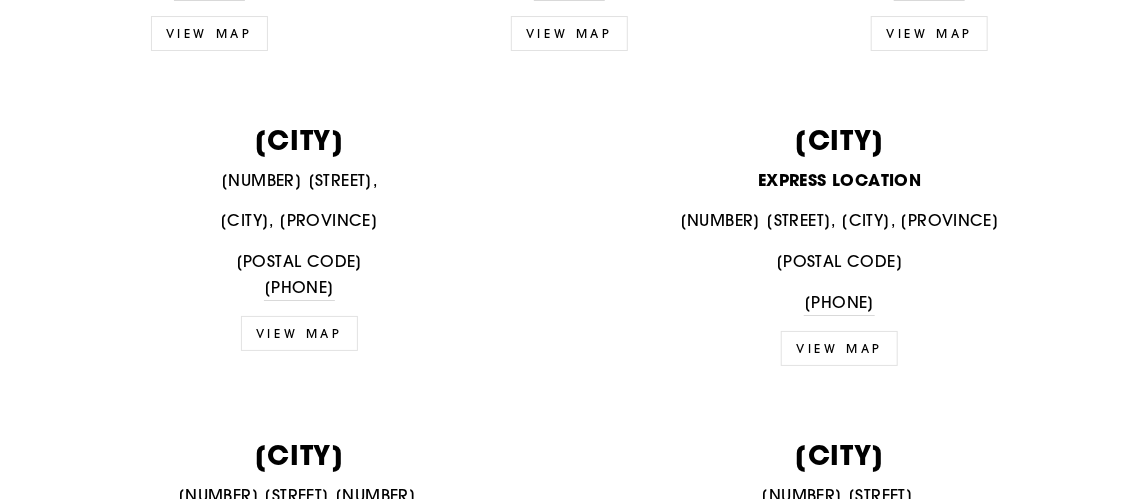 scroll, scrollTop: 2376, scrollLeft: 0, axis: vertical 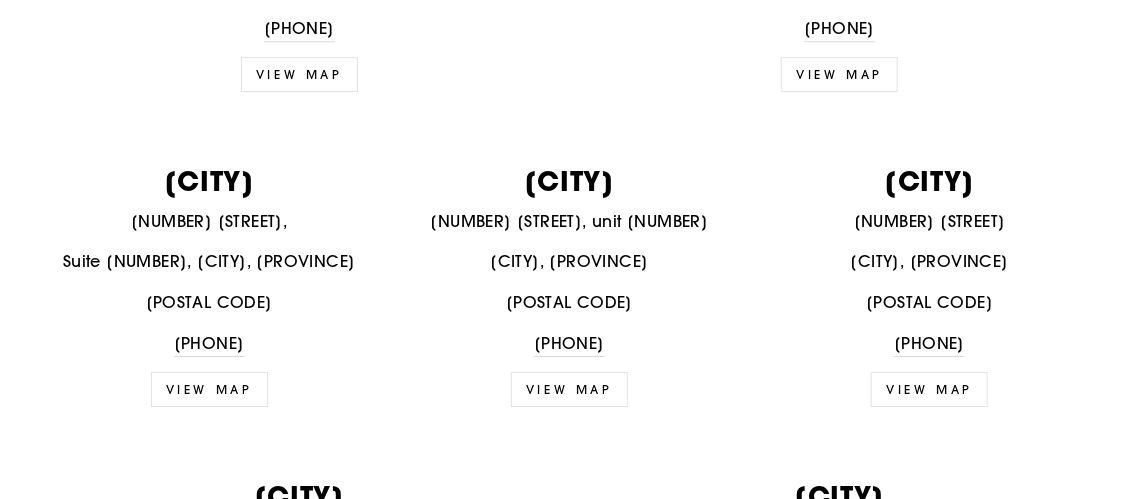 click on "VIEW MAP" at bounding box center (929, 389) 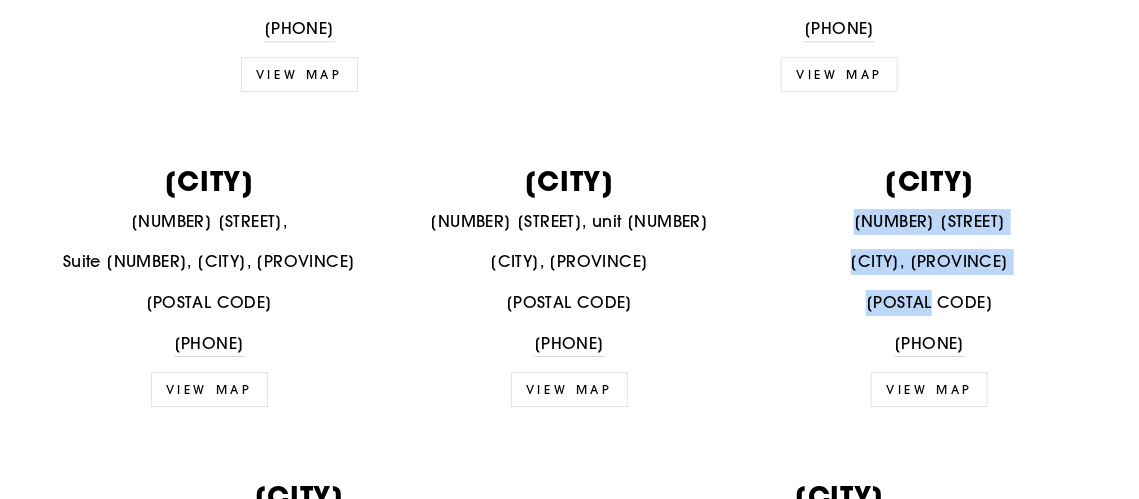 drag, startPoint x: 866, startPoint y: 214, endPoint x: 956, endPoint y: 292, distance: 119.096596 